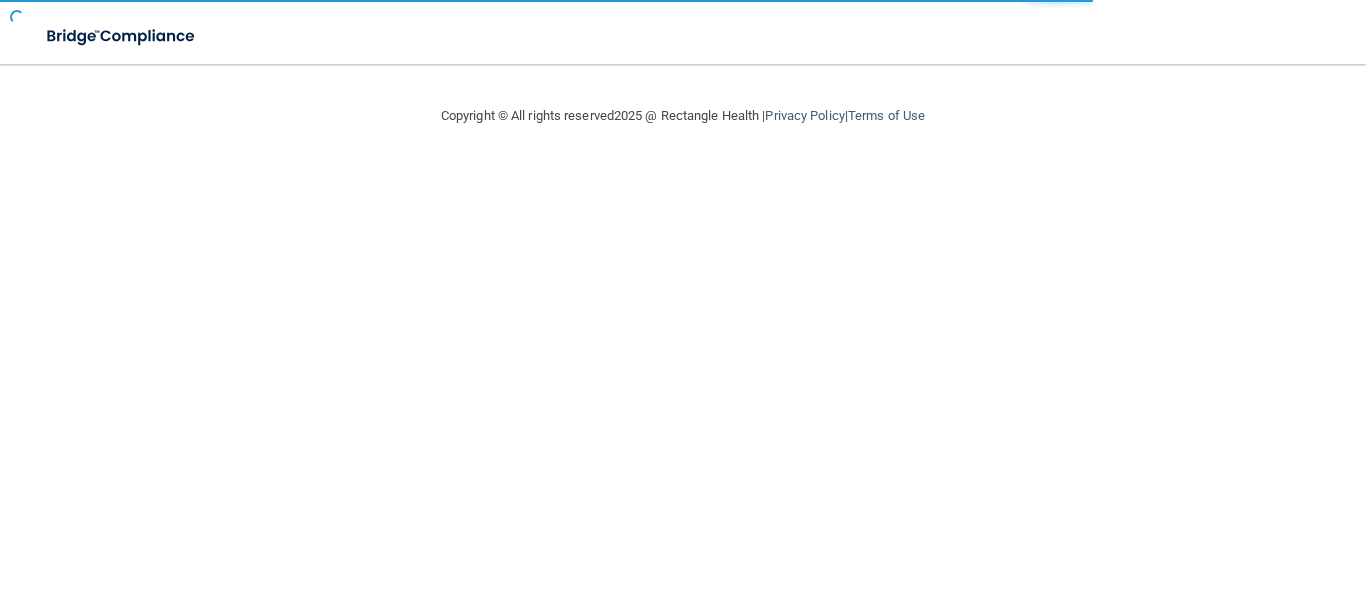 scroll, scrollTop: 0, scrollLeft: 0, axis: both 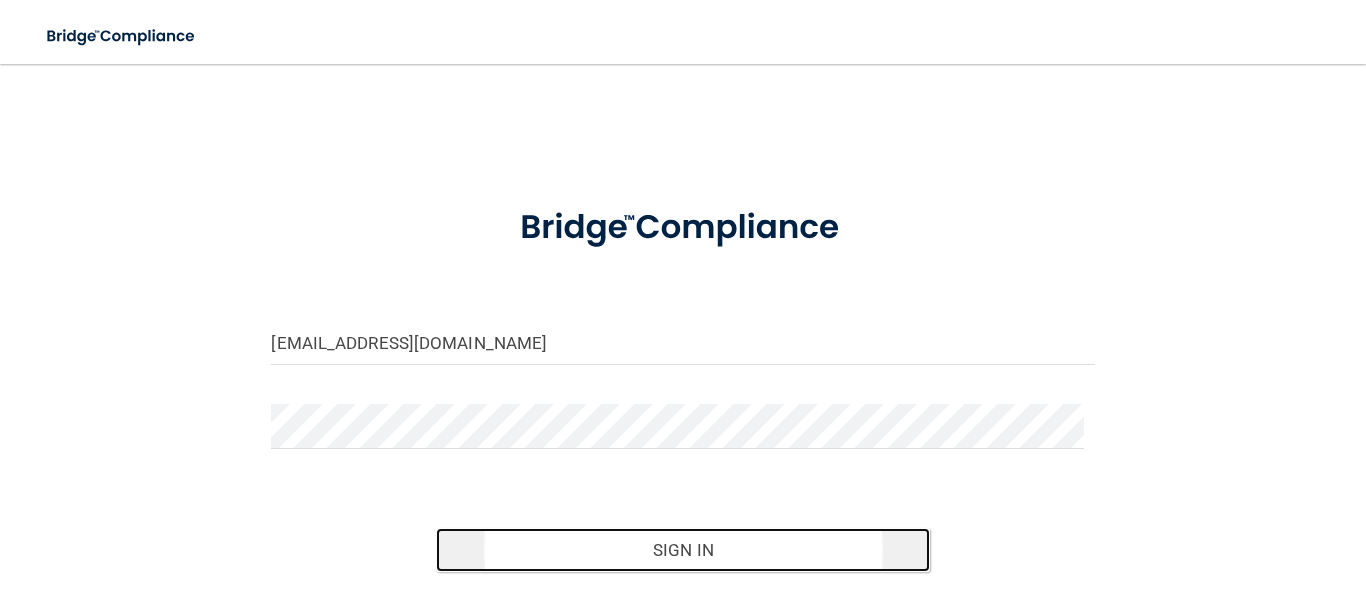 click on "Sign In" at bounding box center (683, 550) 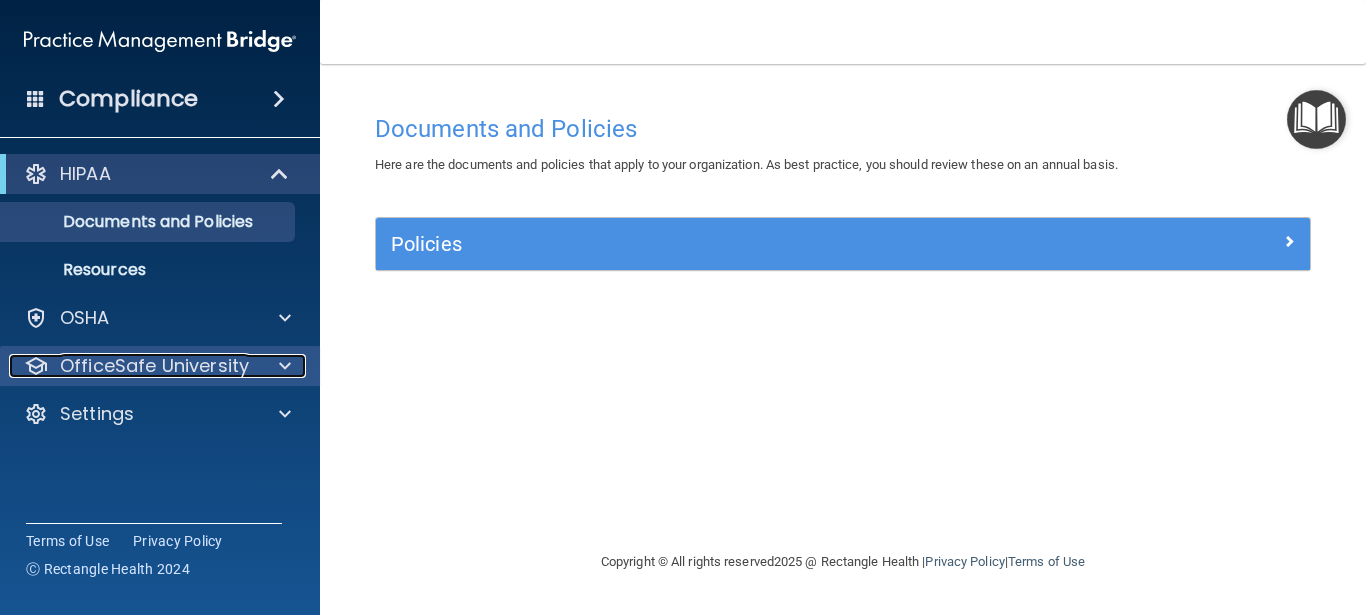 click on "OfficeSafe University" at bounding box center (154, 366) 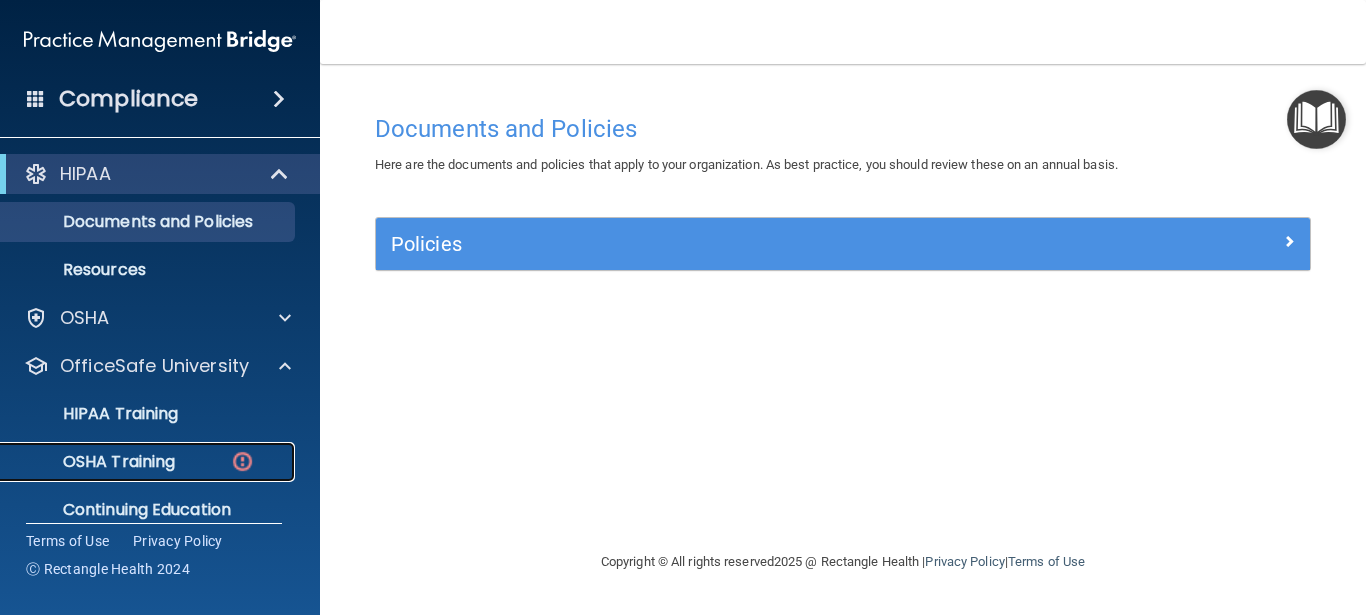 click on "OSHA Training" at bounding box center (94, 462) 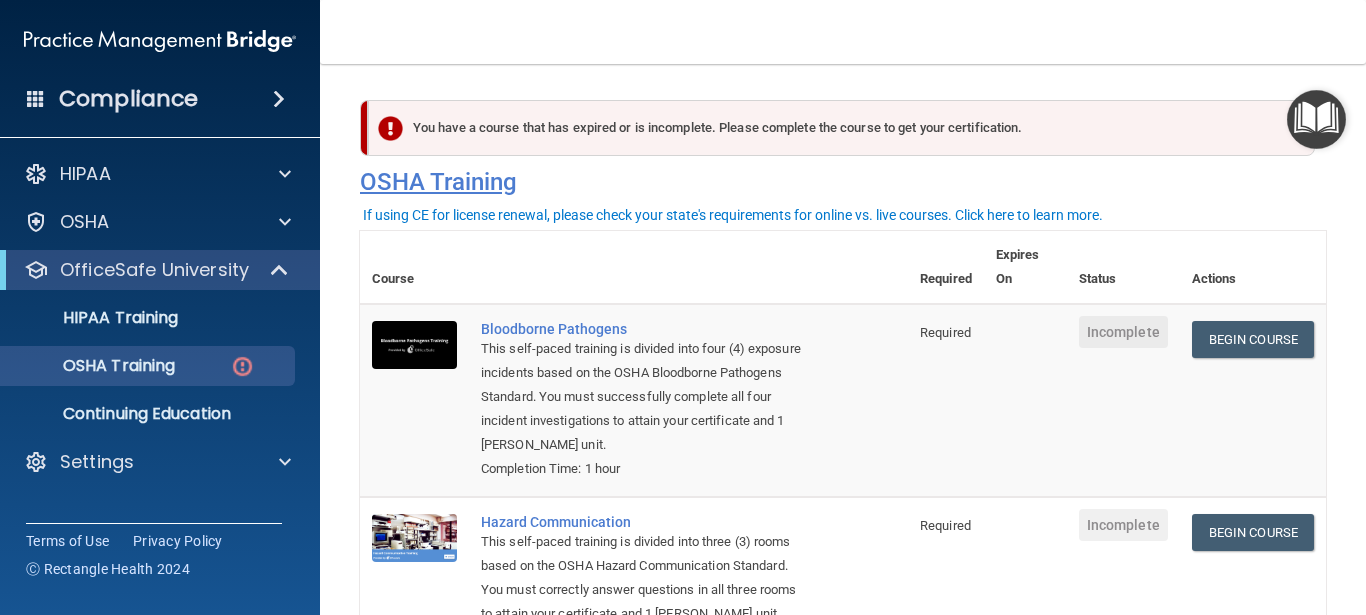 click on "OSHA Training" at bounding box center (843, 182) 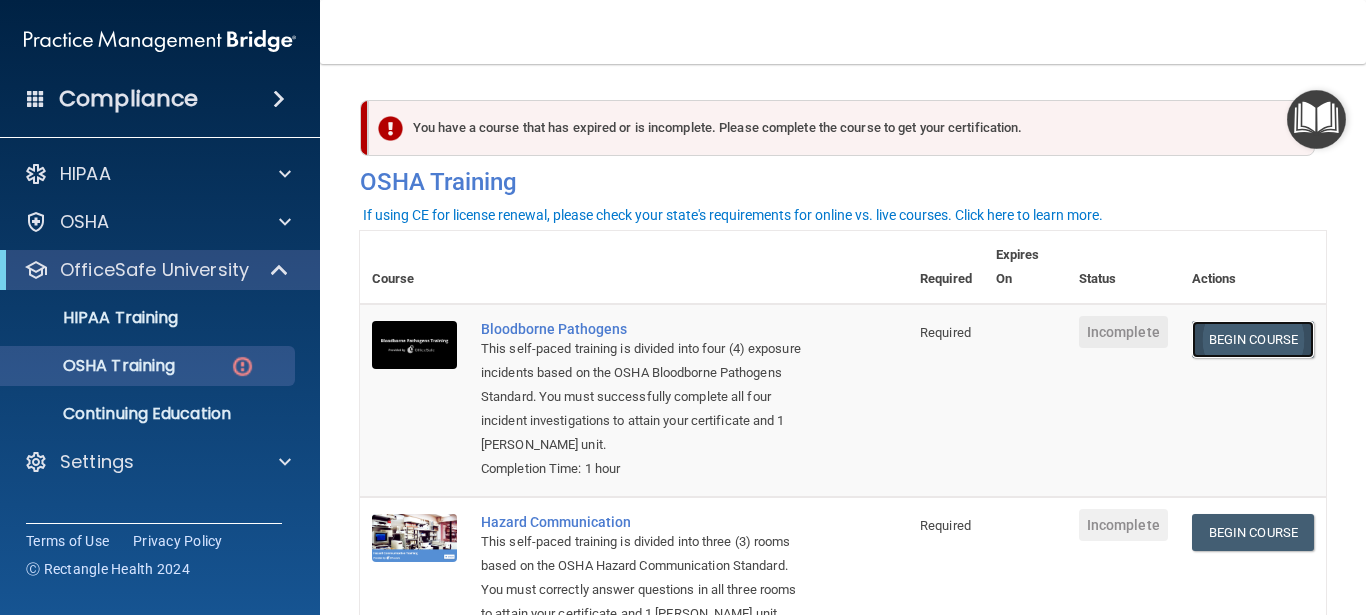 click on "Begin Course" at bounding box center [1253, 339] 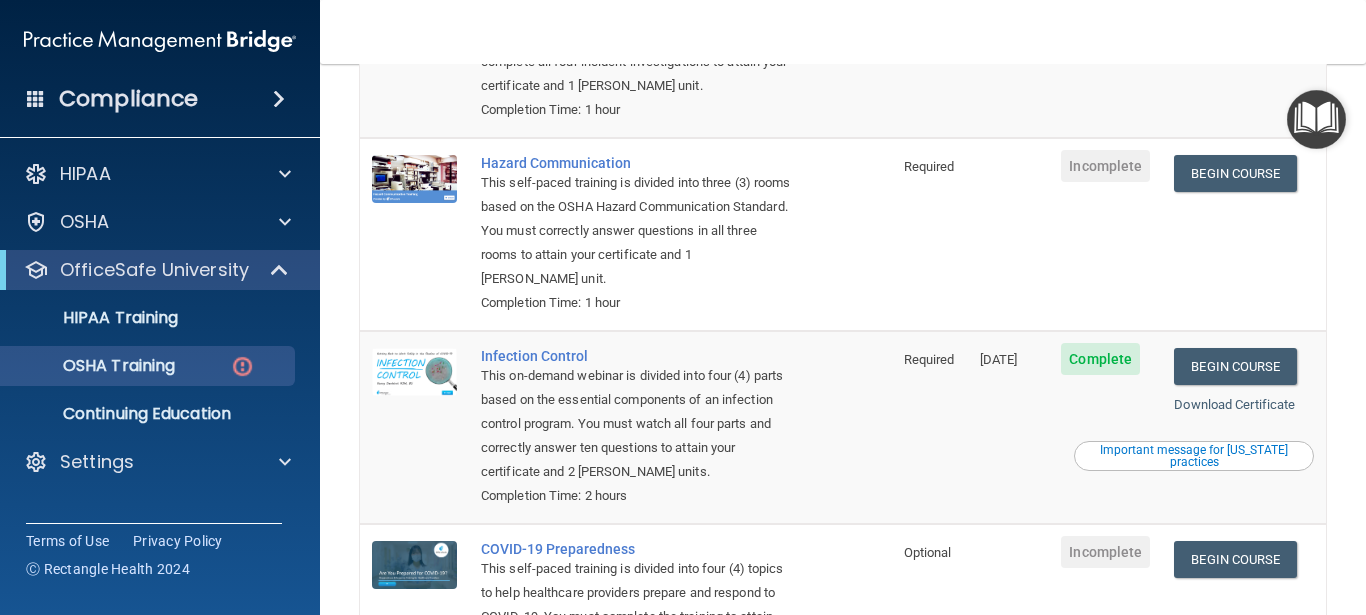 scroll, scrollTop: 360, scrollLeft: 0, axis: vertical 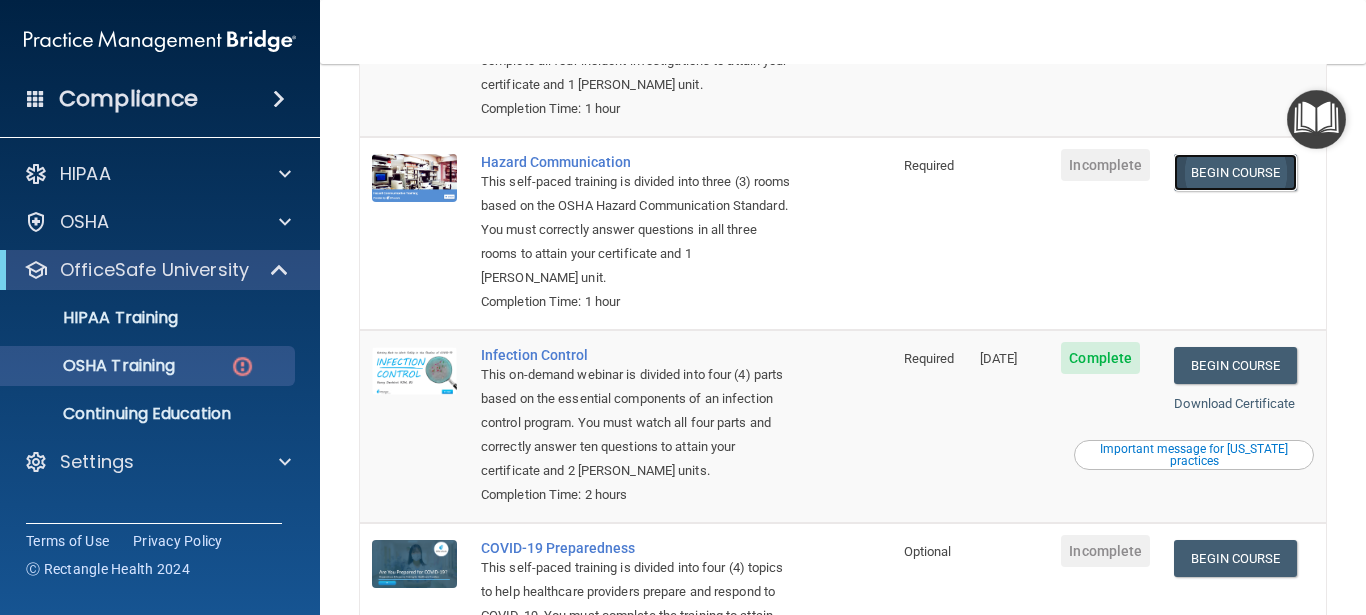 click on "Begin Course" at bounding box center [1235, 172] 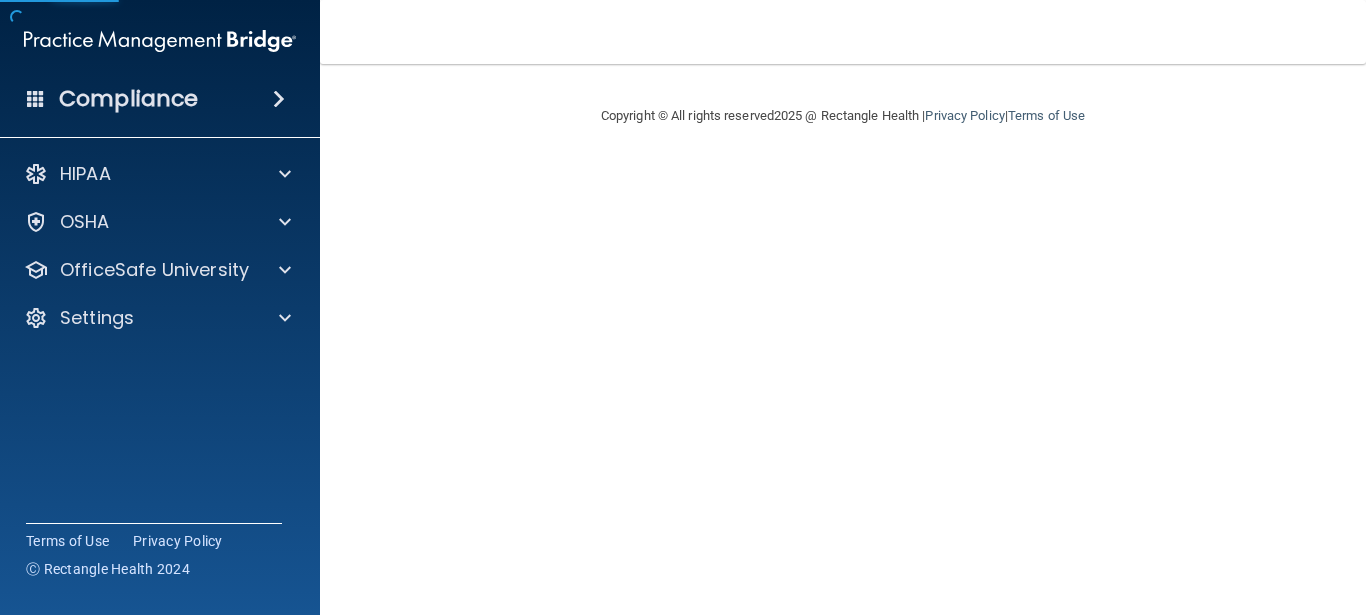scroll, scrollTop: 0, scrollLeft: 0, axis: both 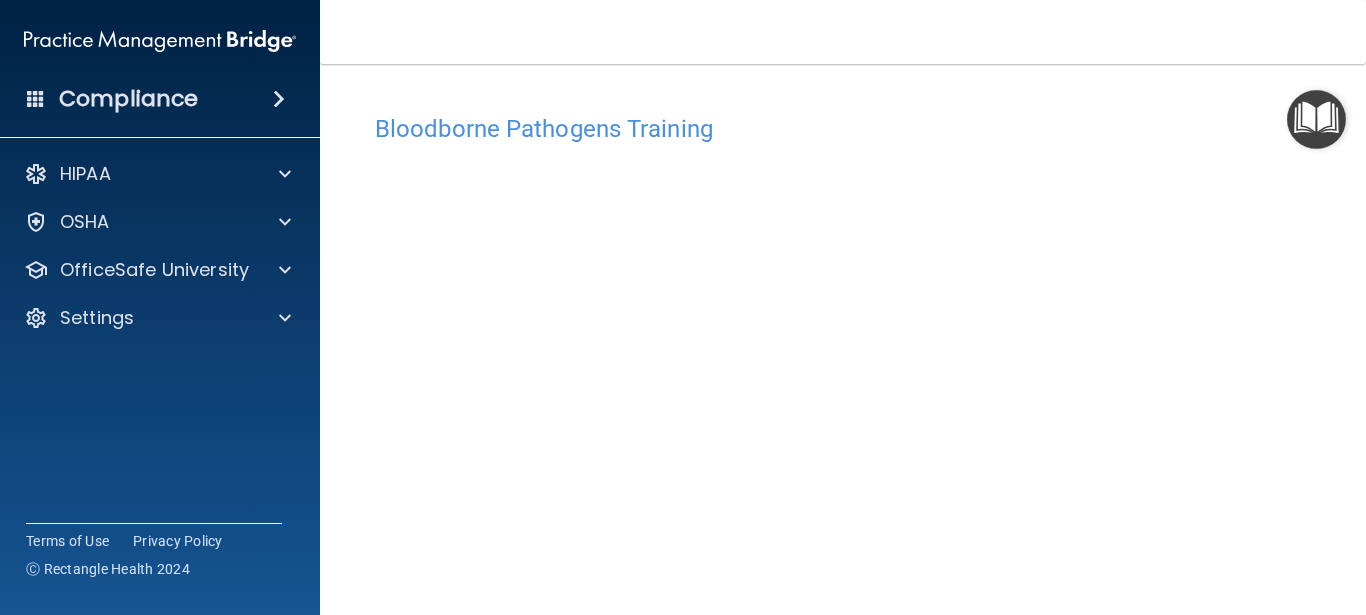 click on "Bloodborne Pathogens Training         This course doesn’t expire until . Are you sure you want to take this course now?   Take the course anyway!            Copyright © All rights reserved  2025 @ Rectangle Health |  Privacy Policy  |  Terms of Use" at bounding box center [843, 339] 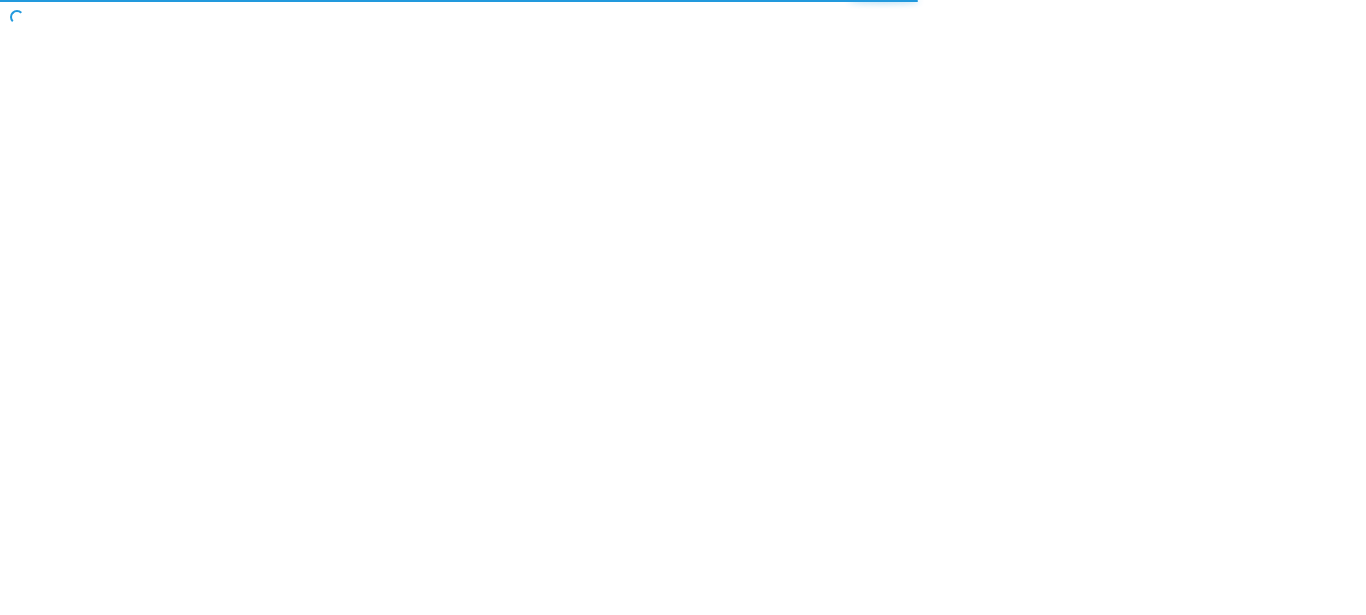 scroll, scrollTop: 0, scrollLeft: 0, axis: both 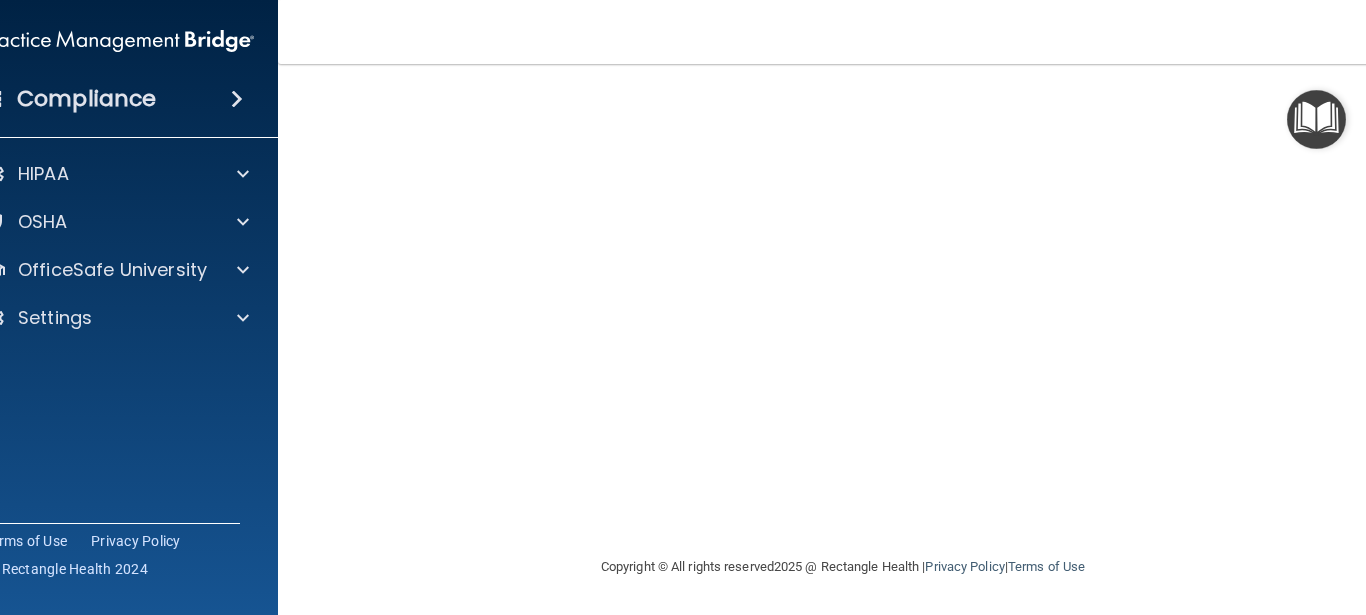 click on "Copyright © All rights reserved  2025 @ Rectangle Health |  Privacy Policy  |  Terms of Use" at bounding box center [843, 565] 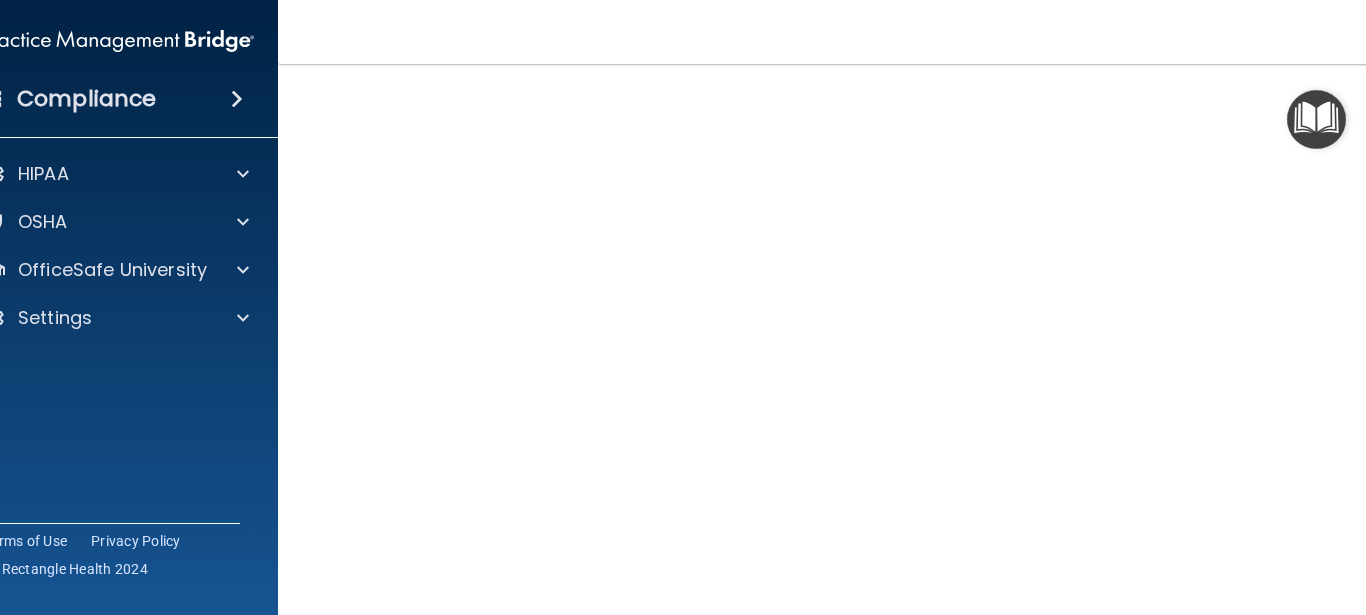 scroll, scrollTop: 180, scrollLeft: 0, axis: vertical 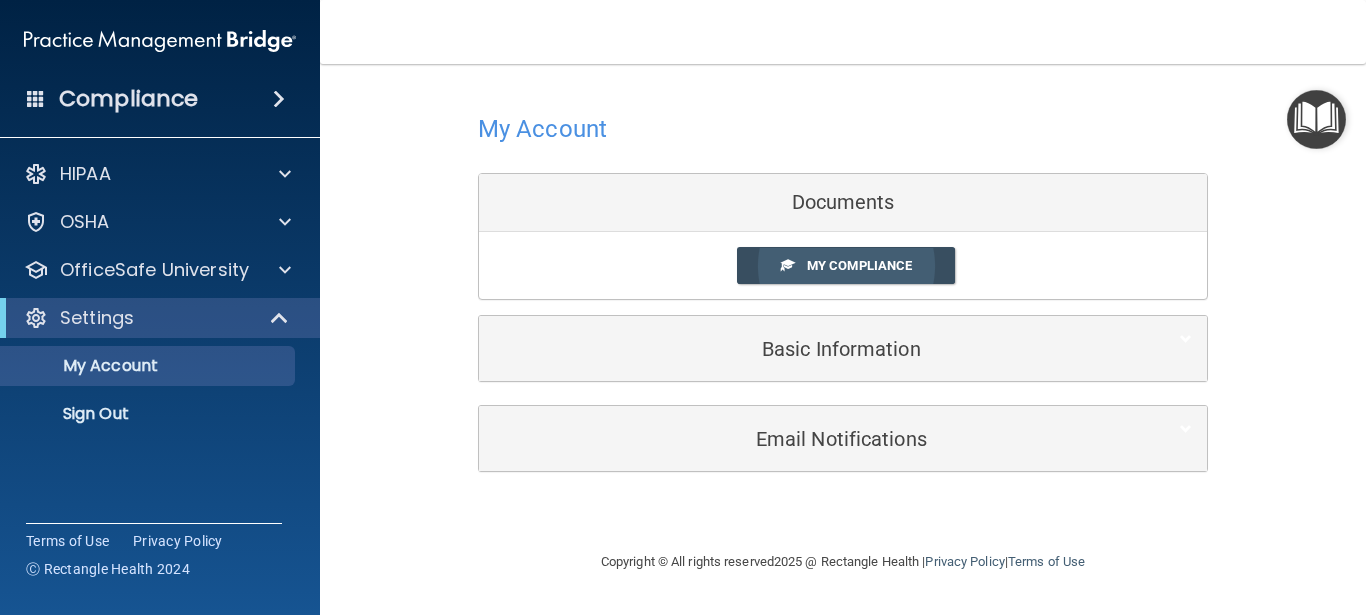 click on "My Compliance" at bounding box center [859, 265] 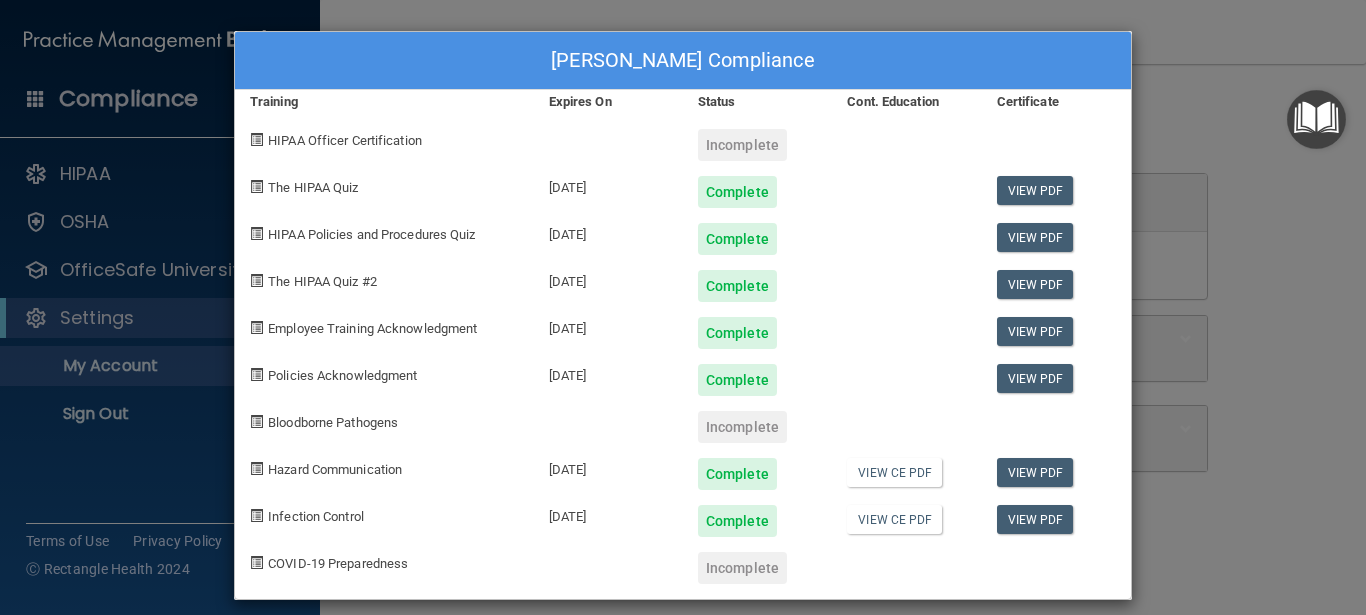 scroll, scrollTop: 16, scrollLeft: 0, axis: vertical 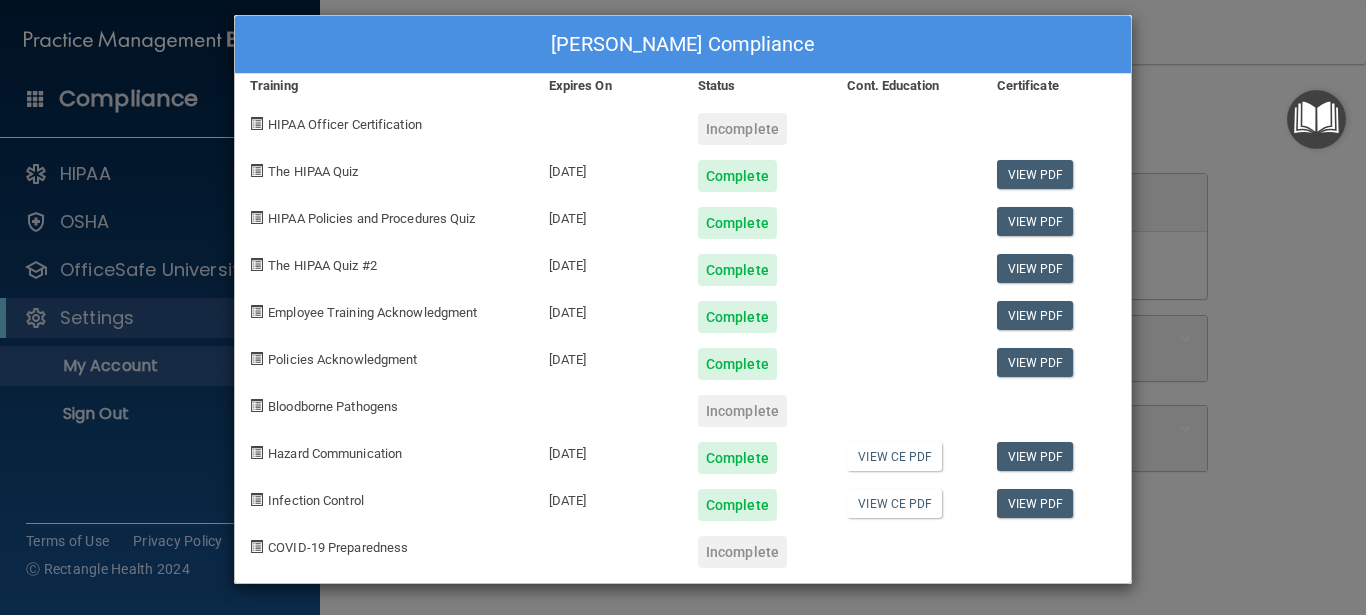 click on "[PERSON_NAME] Compliance      Training   Expires On   Status   Cont. Education   Certificate         HIPAA Officer Certification             Incomplete                      The HIPAA Quiz      [DATE]       Complete              View PDF         HIPAA Policies and Procedures Quiz      [DATE]       Complete              View PDF         The HIPAA Quiz #2      [DATE]       Complete              View PDF         Employee Training Acknowledgment      [DATE]       Complete              View PDF         Policies Acknowledgment      [DATE]       Complete              View PDF         Bloodborne Pathogens             Incomplete                      Hazard Communication      [DATE]       Complete        View CE PDF       View PDF         Infection Control      [DATE]       Complete        View CE PDF       View PDF         COVID-19 Preparedness             Incomplete" at bounding box center [683, 307] 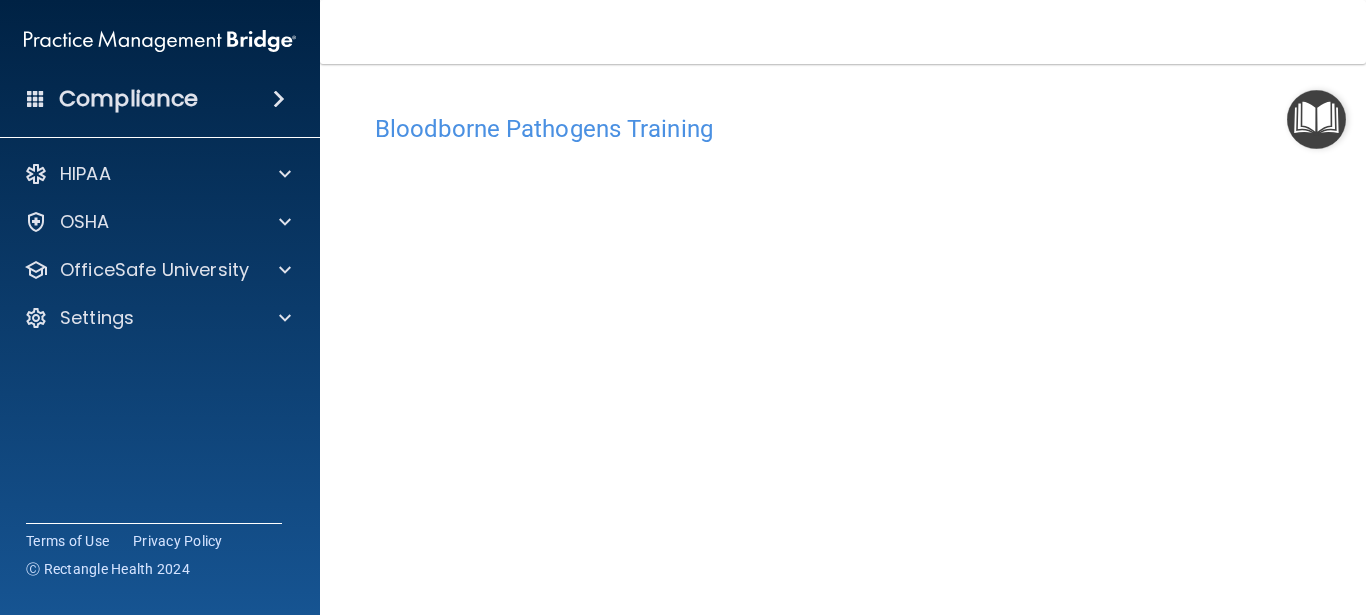 scroll, scrollTop: 0, scrollLeft: 0, axis: both 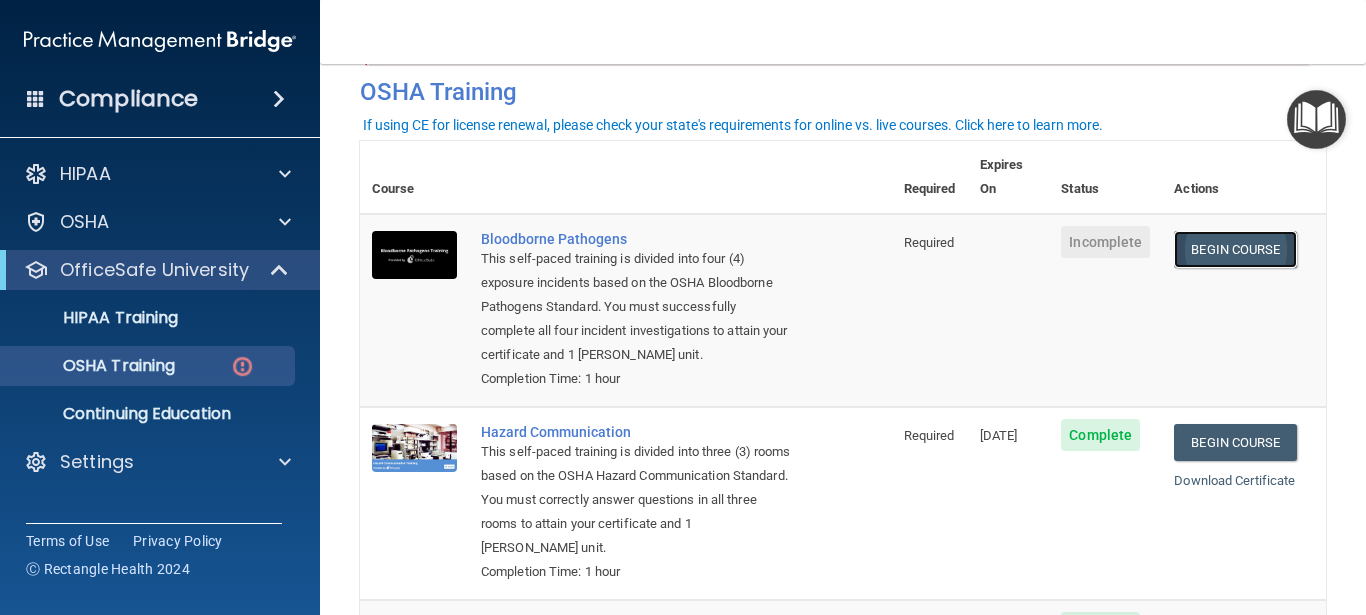 click on "Begin Course" at bounding box center [1235, 249] 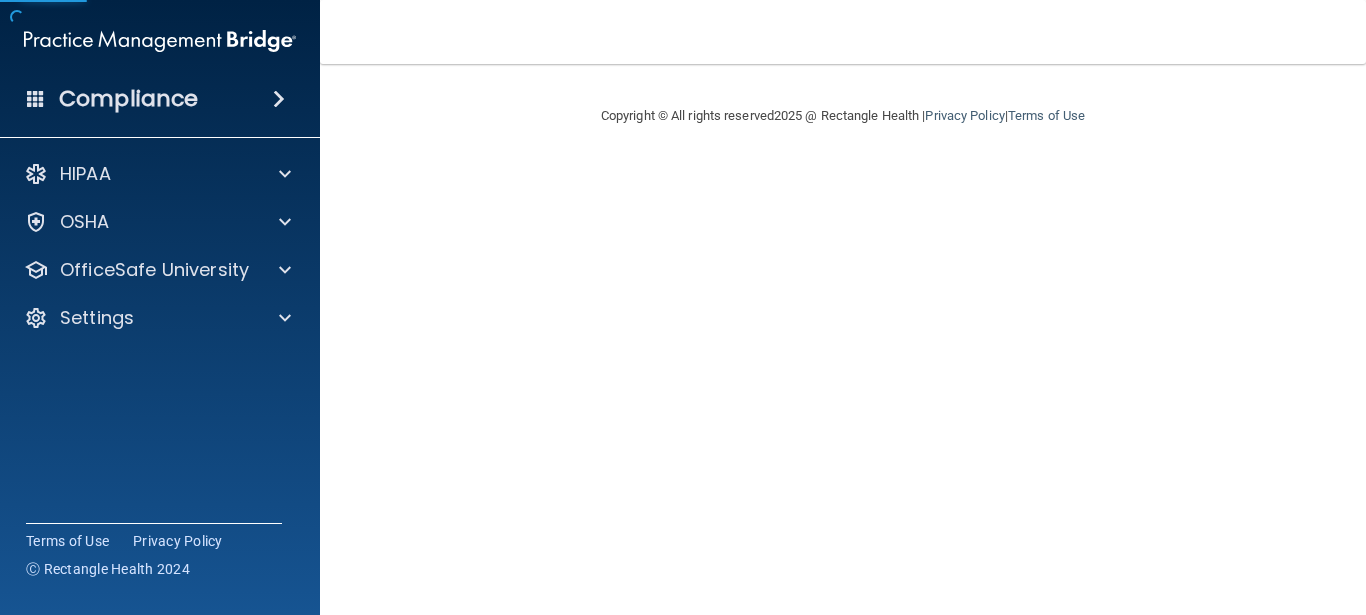 scroll, scrollTop: 0, scrollLeft: 0, axis: both 